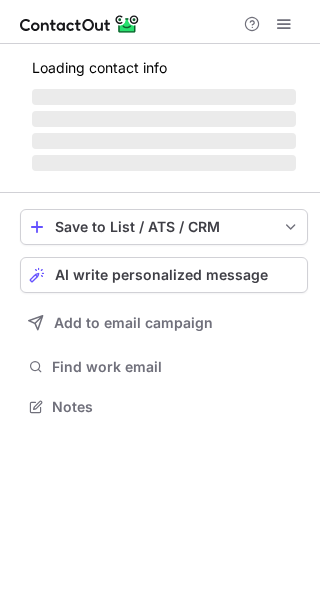 scroll, scrollTop: 0, scrollLeft: 0, axis: both 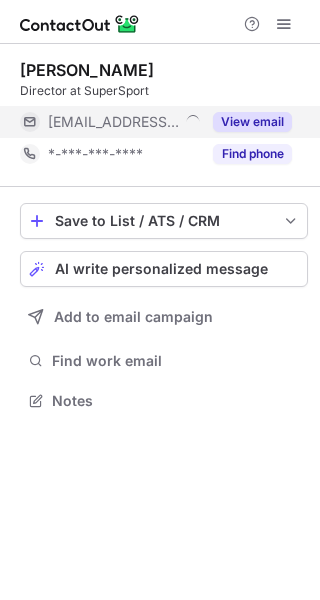 click on "View email" at bounding box center [252, 122] 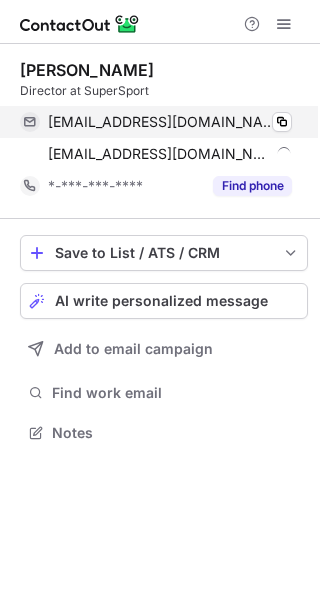 scroll, scrollTop: 10, scrollLeft: 10, axis: both 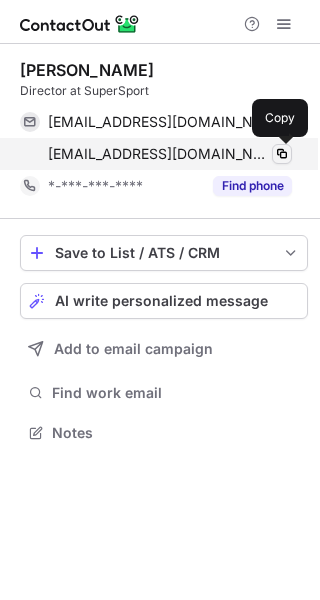 click at bounding box center (282, 154) 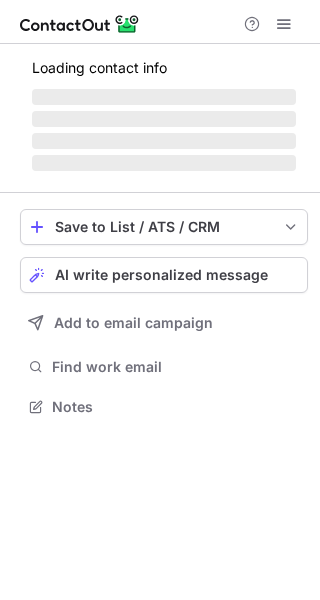 scroll, scrollTop: 0, scrollLeft: 0, axis: both 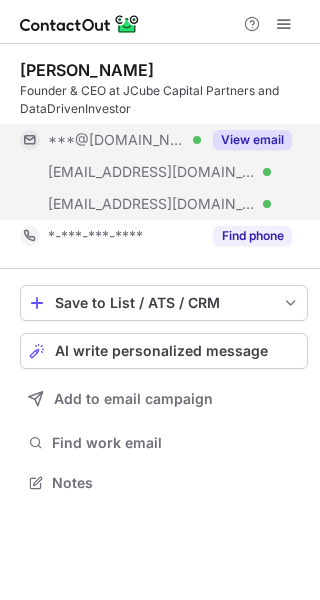 click on "View email" at bounding box center (252, 140) 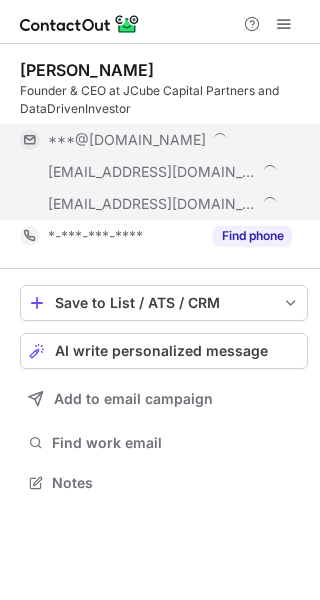 scroll, scrollTop: 10, scrollLeft: 10, axis: both 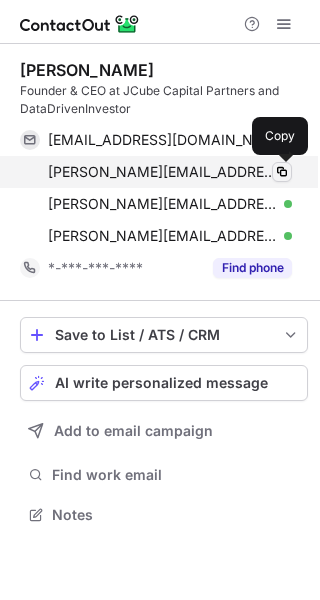 click at bounding box center (282, 172) 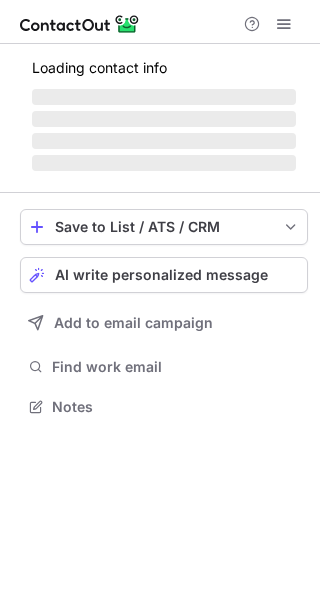 scroll, scrollTop: 0, scrollLeft: 0, axis: both 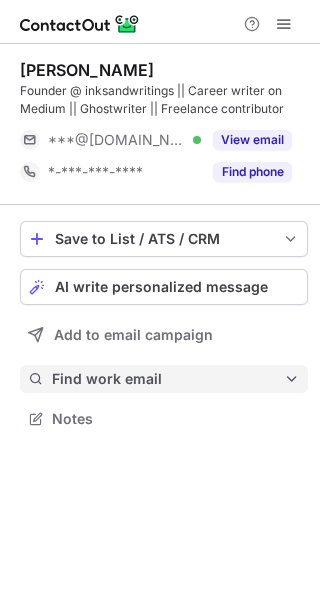 click on "Find work email" at bounding box center [168, 379] 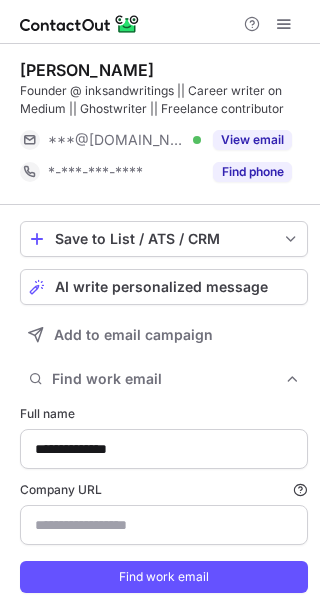 type on "**********" 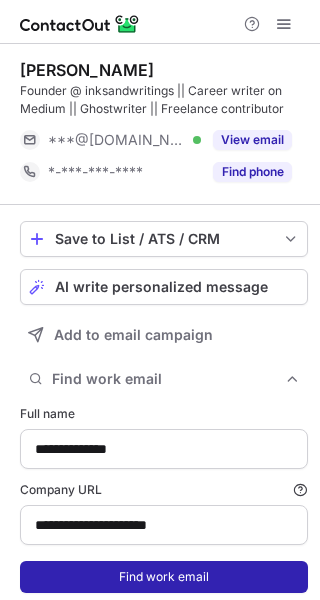 click on "Find work email" at bounding box center [164, 577] 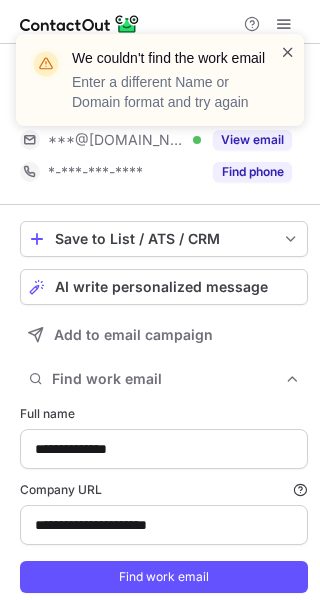 click at bounding box center (288, 52) 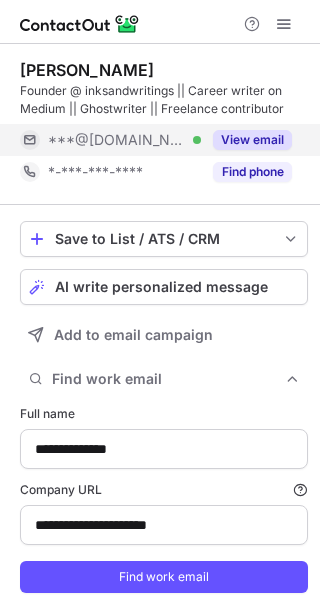 click on "View email" at bounding box center [252, 140] 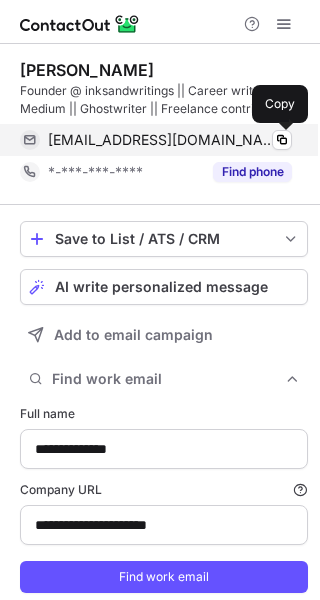 click at bounding box center [282, 140] 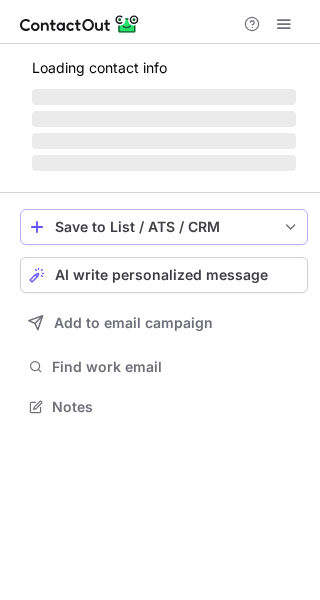 scroll, scrollTop: 0, scrollLeft: 0, axis: both 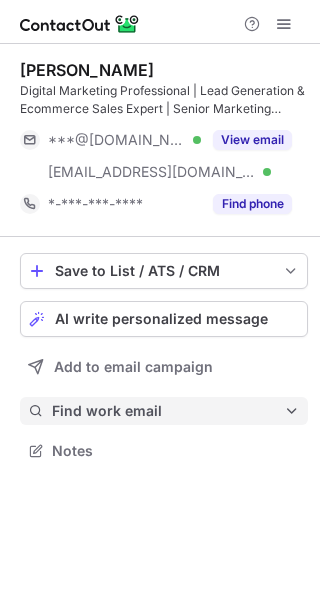click on "Find work email" at bounding box center [168, 411] 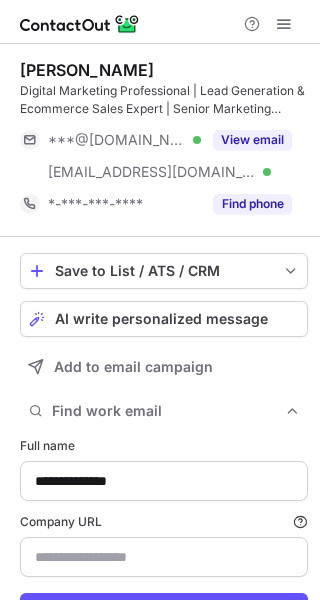 type on "**********" 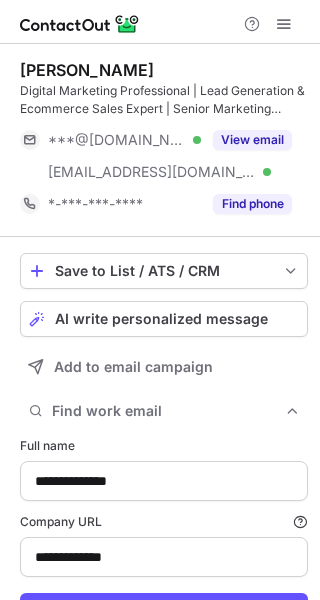 type 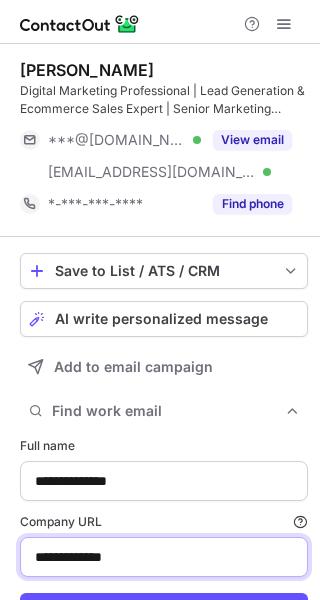click on "**********" at bounding box center [164, 557] 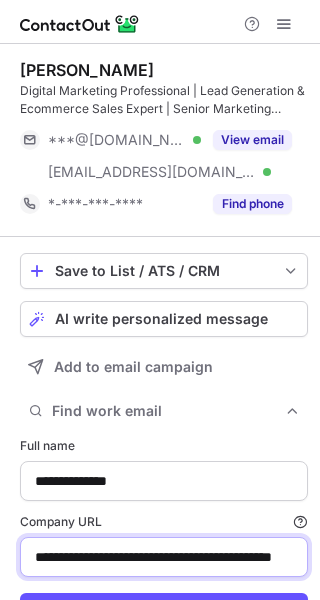 scroll, scrollTop: 0, scrollLeft: 66, axis: horizontal 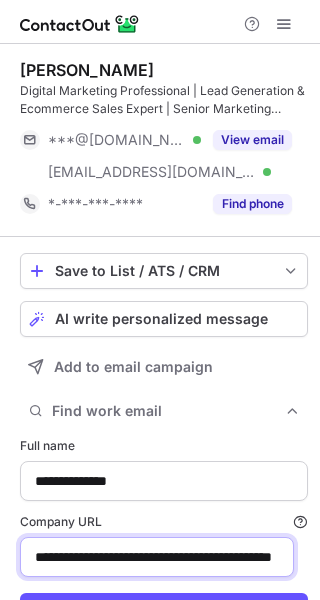 click on "**********" at bounding box center [157, 557] 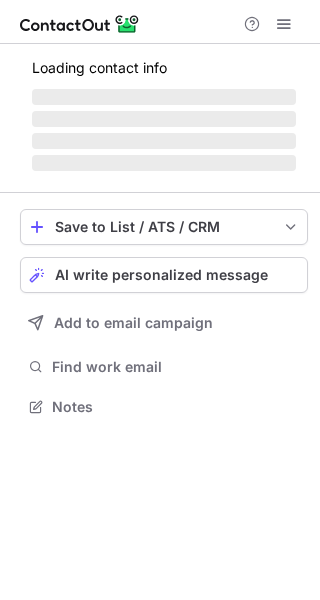 scroll, scrollTop: 0, scrollLeft: 0, axis: both 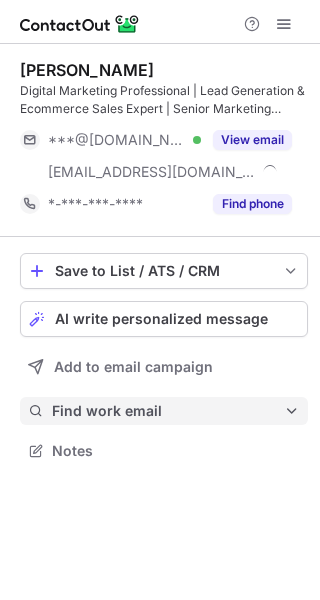 click on "Find work email" at bounding box center (168, 411) 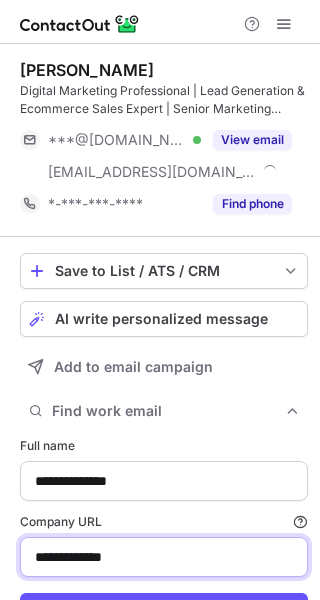 click on "**********" at bounding box center [164, 557] 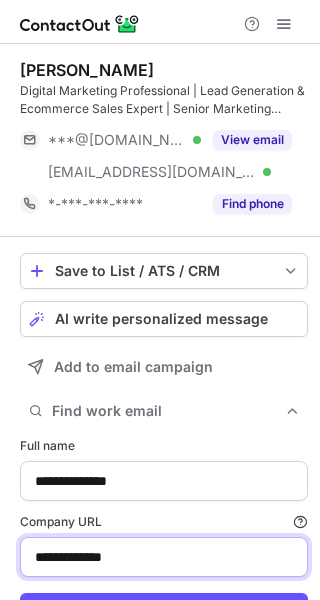 paste on "**********" 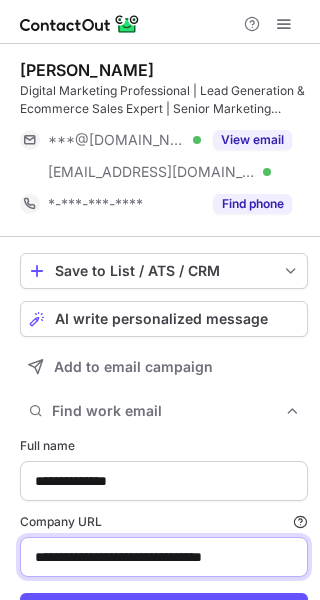 scroll, scrollTop: 14, scrollLeft: 0, axis: vertical 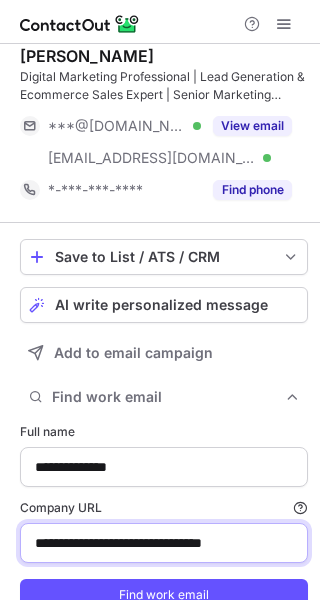 drag, startPoint x: 113, startPoint y: 557, endPoint x: -112, endPoint y: 581, distance: 226.27638 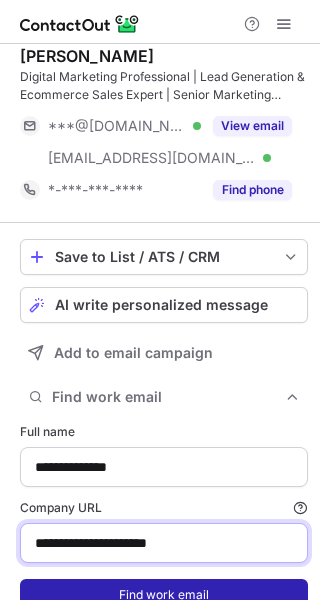 type on "**********" 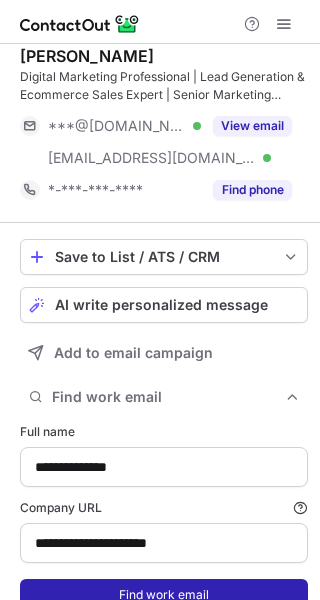 click on "Find work email" at bounding box center (164, 595) 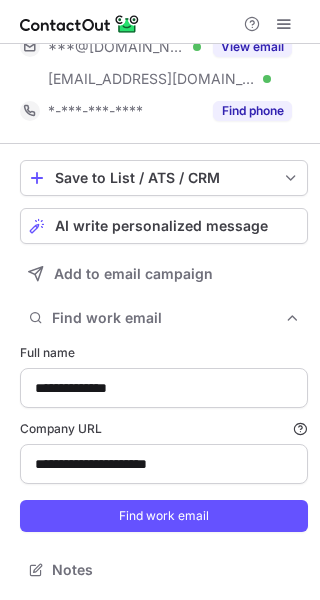 scroll, scrollTop: 0, scrollLeft: 0, axis: both 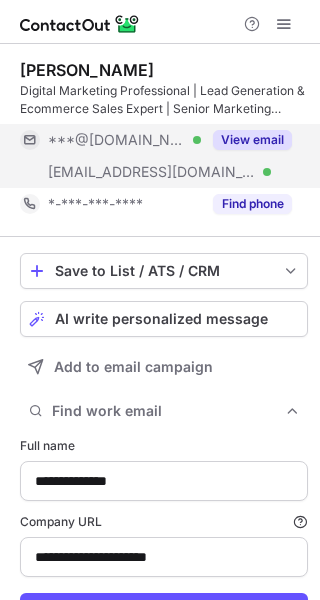 click on "View email" at bounding box center (252, 140) 